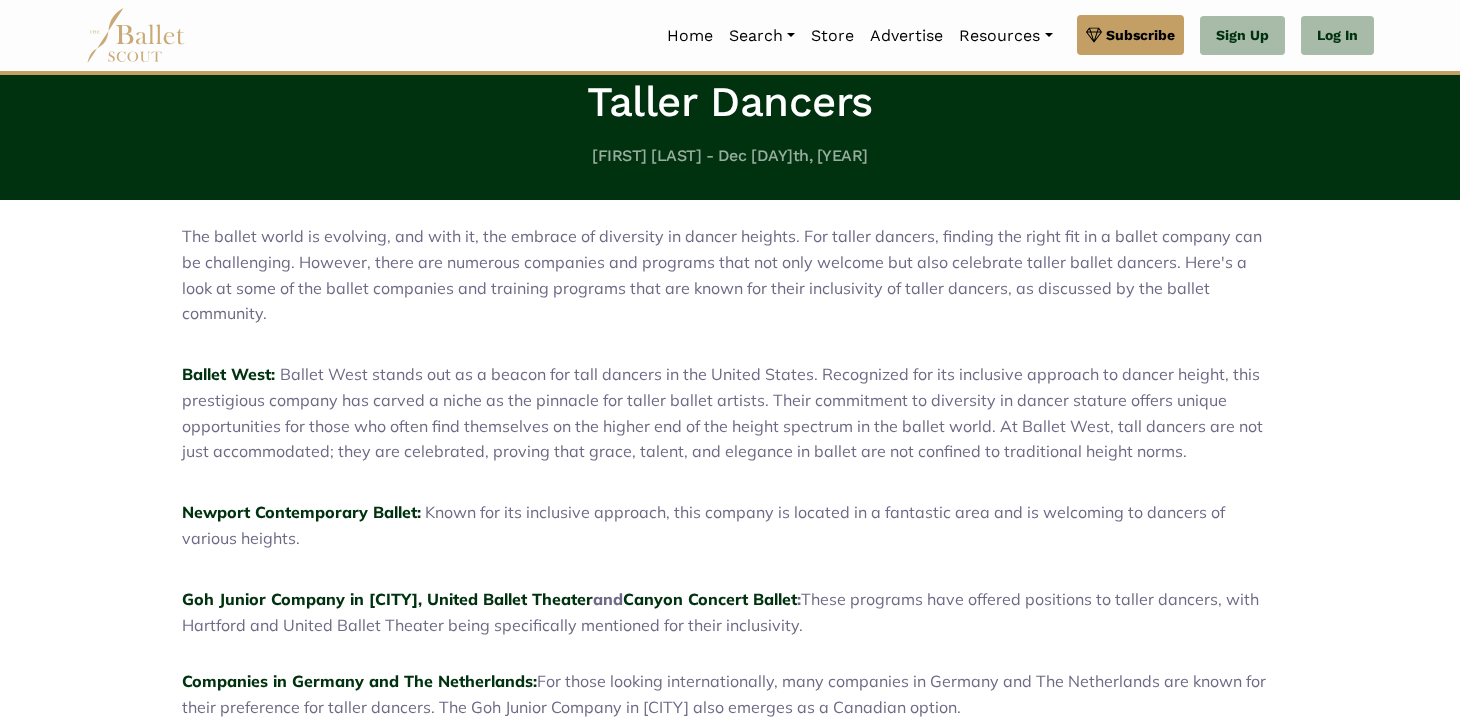 scroll, scrollTop: 511, scrollLeft: 0, axis: vertical 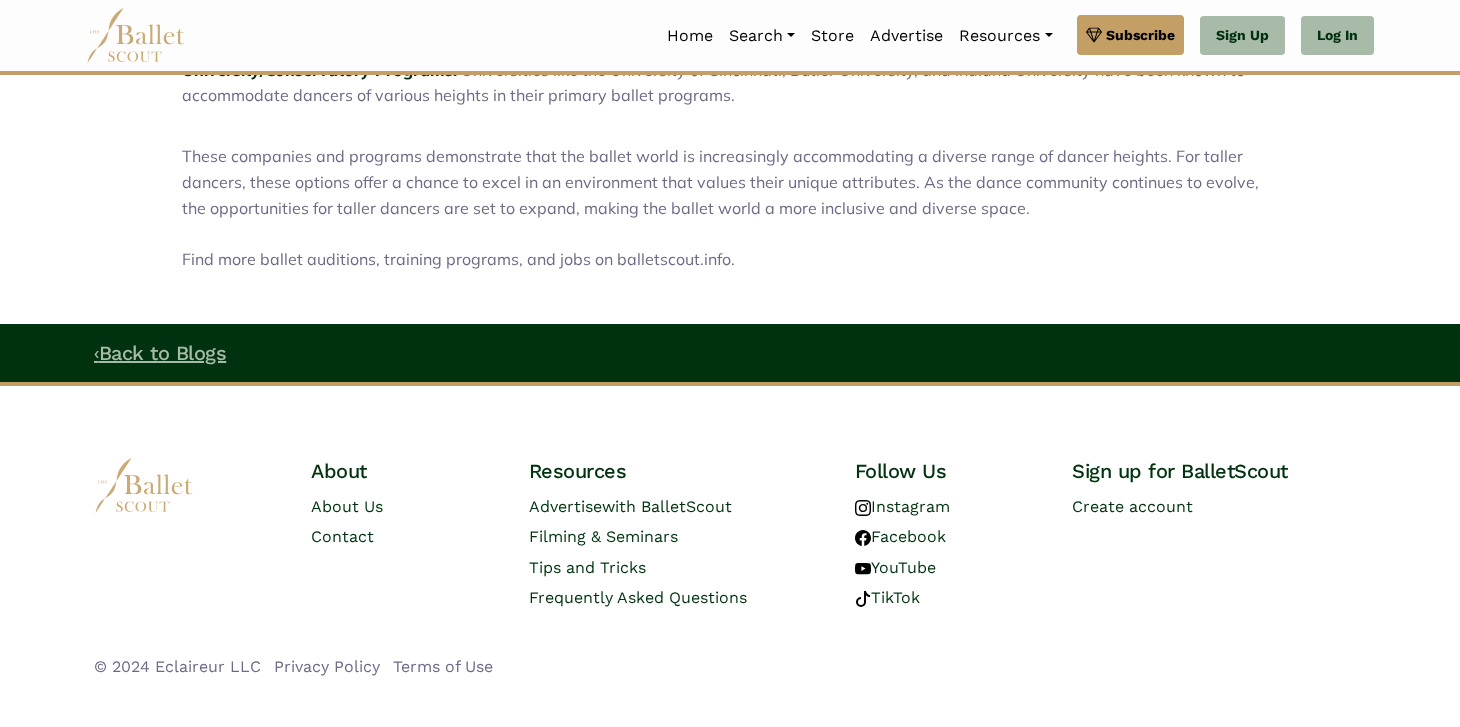 click on "‹  Back to Blogs" at bounding box center (160, 353) 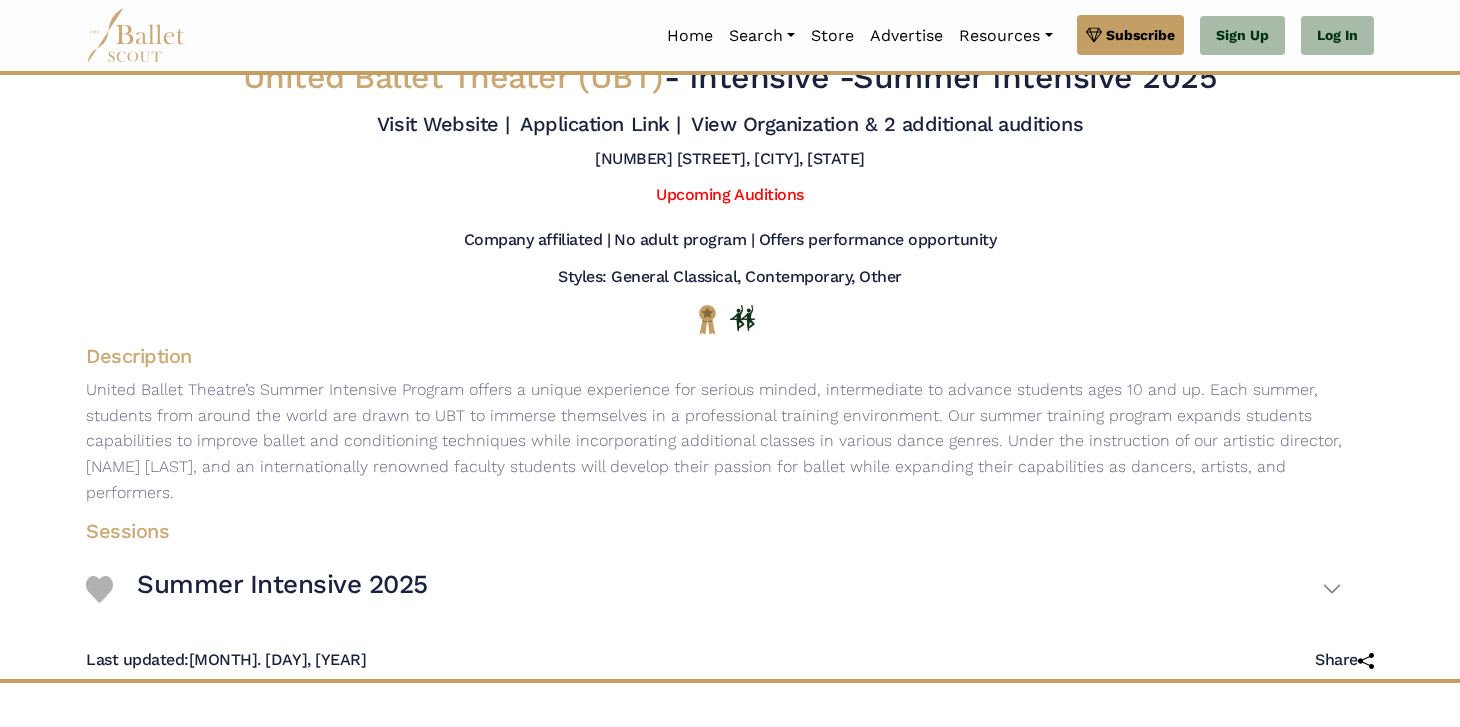 scroll, scrollTop: 18, scrollLeft: 0, axis: vertical 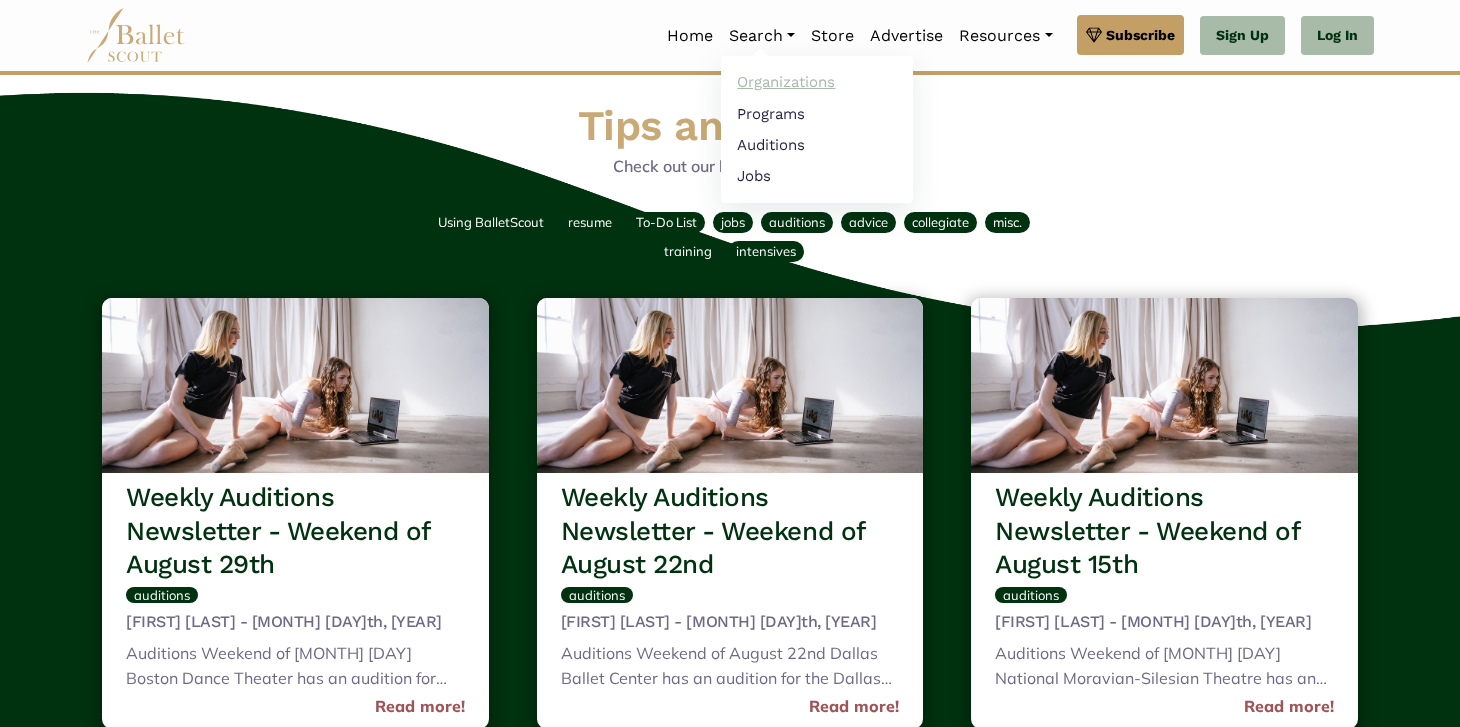 click on "Organizations" at bounding box center (817, 82) 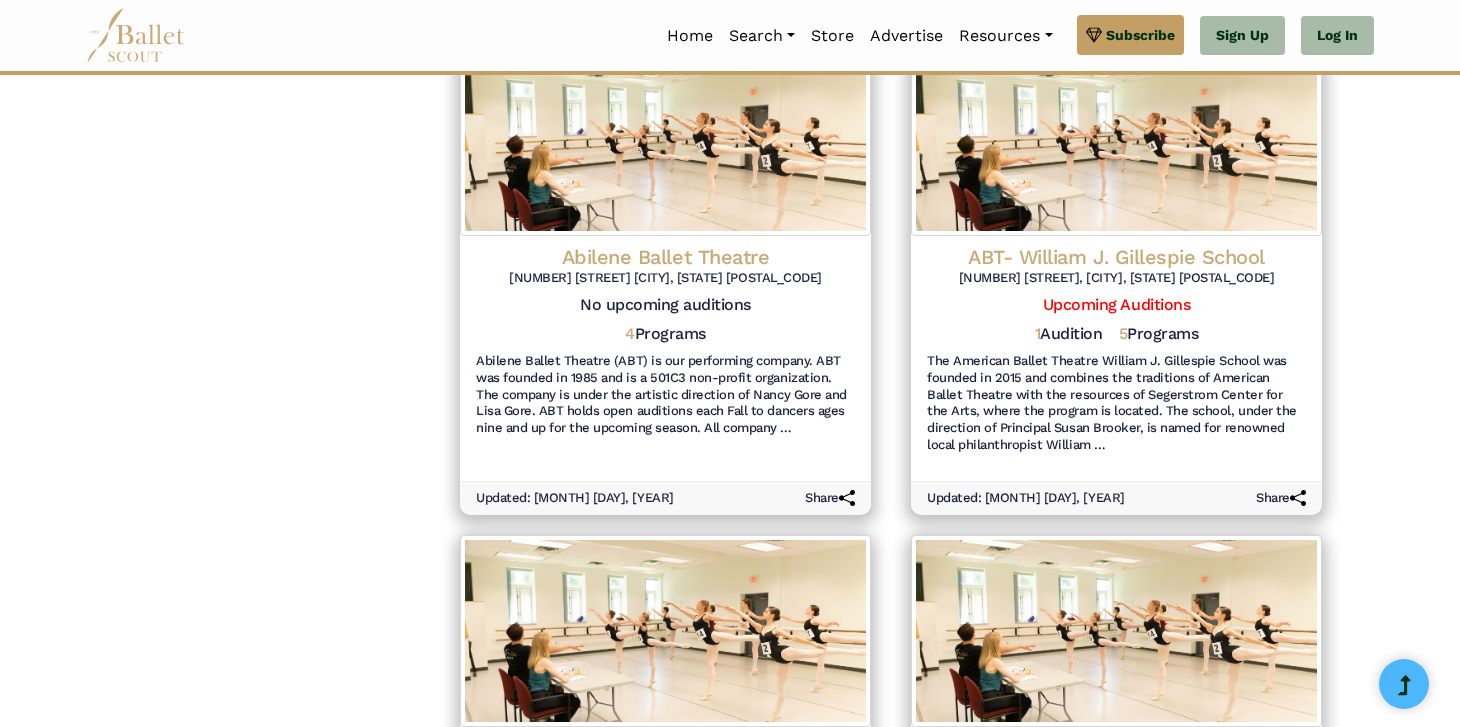 scroll, scrollTop: 2192, scrollLeft: 0, axis: vertical 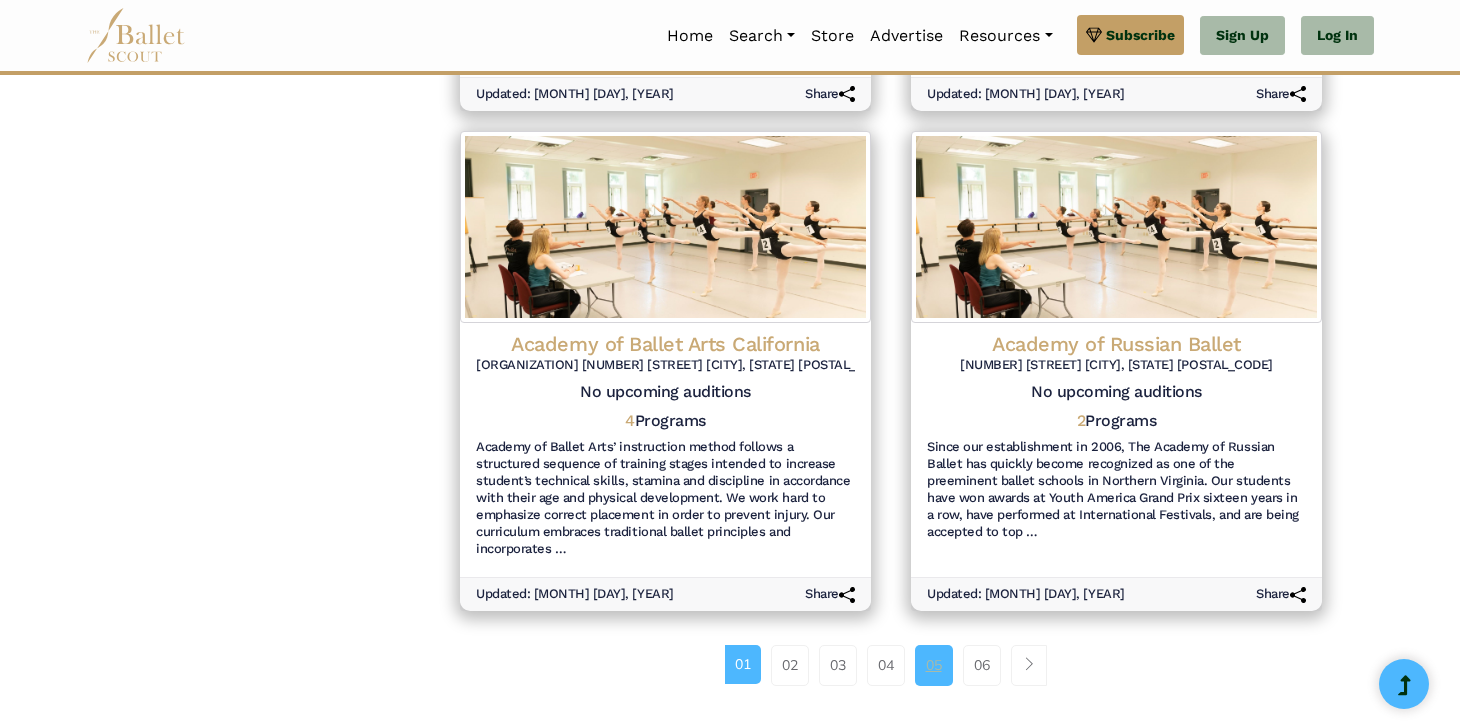 click on "05" at bounding box center (934, 665) 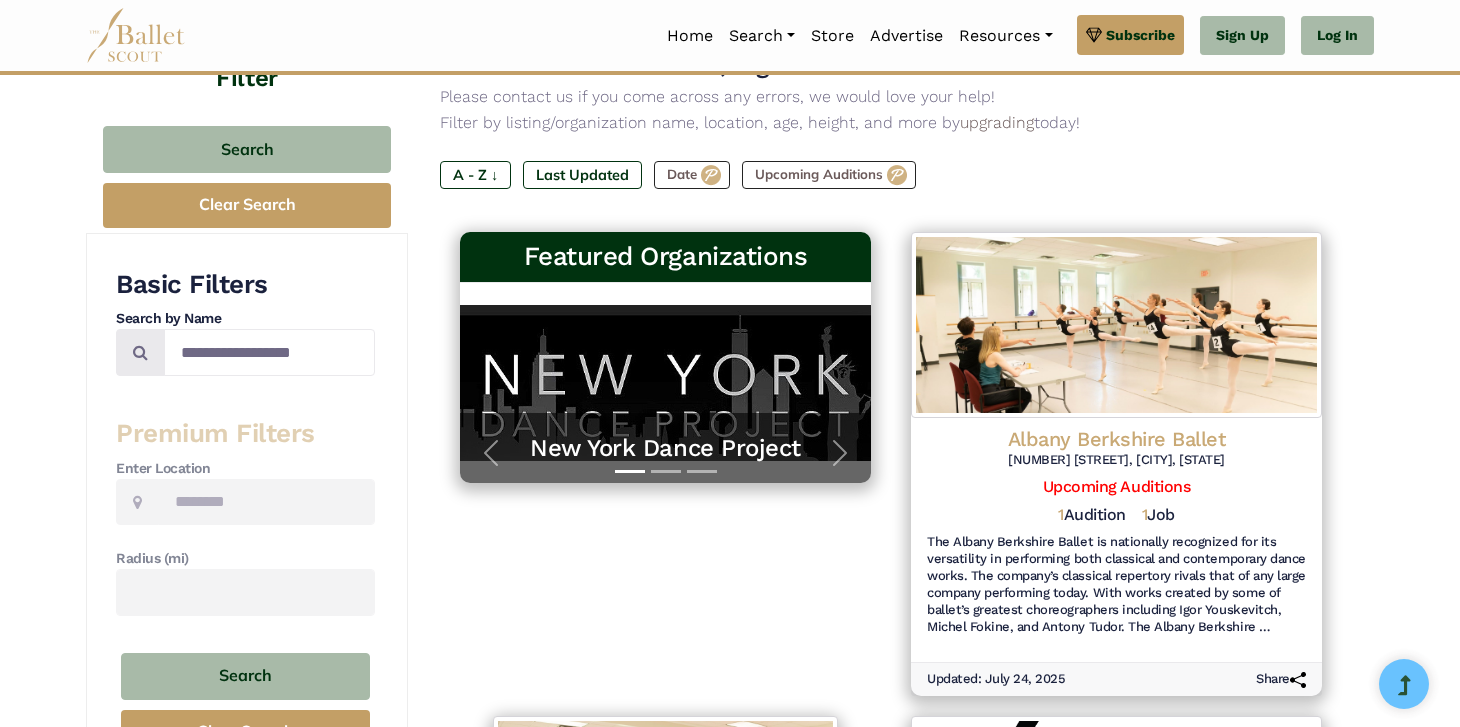 scroll, scrollTop: 0, scrollLeft: 0, axis: both 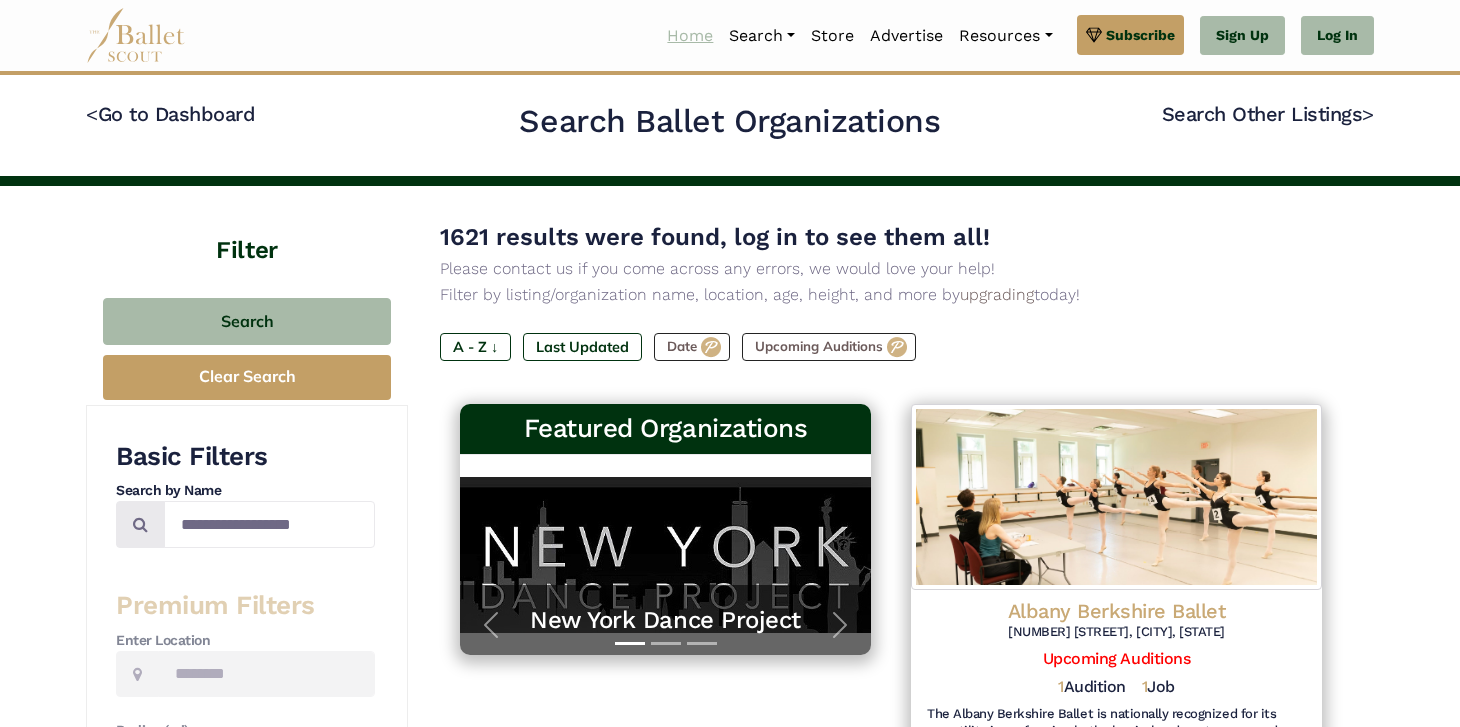 click on "Home" at bounding box center (690, 36) 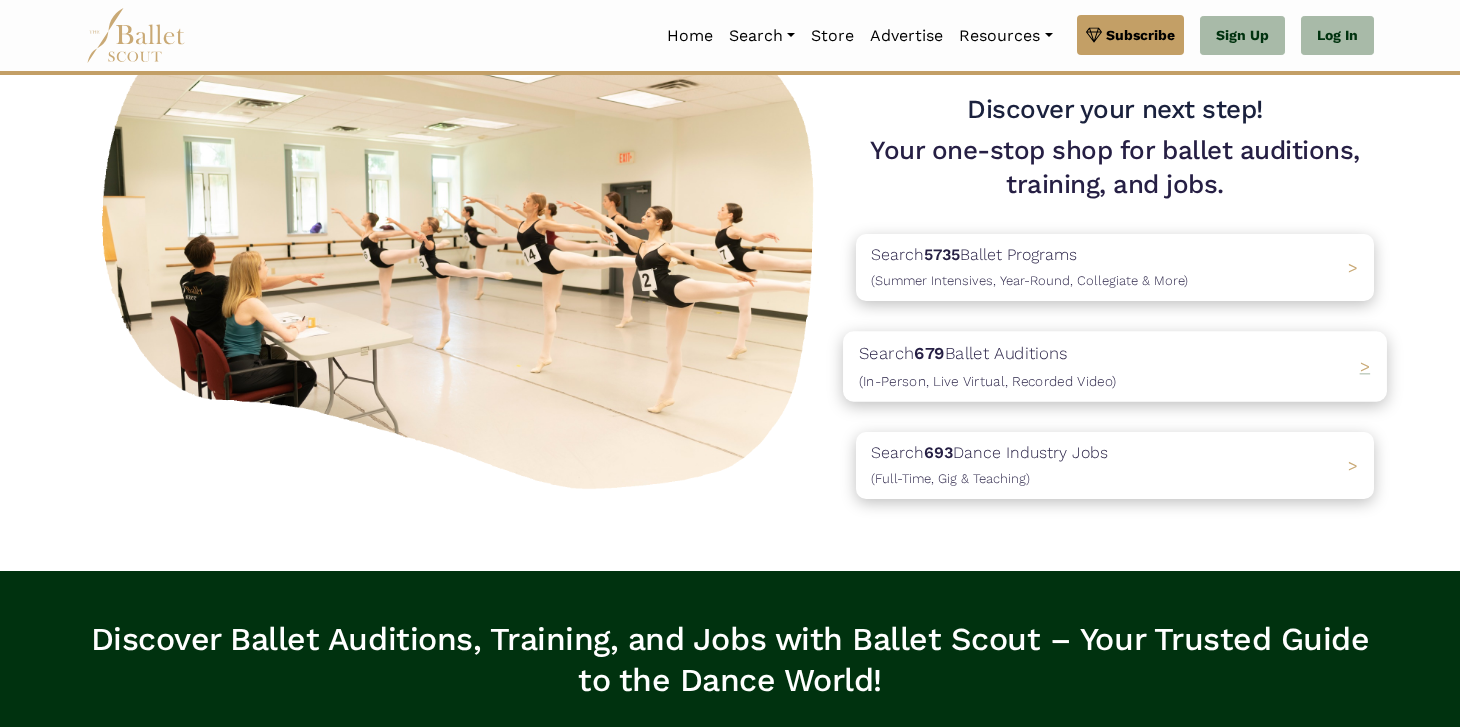 scroll, scrollTop: 139, scrollLeft: 0, axis: vertical 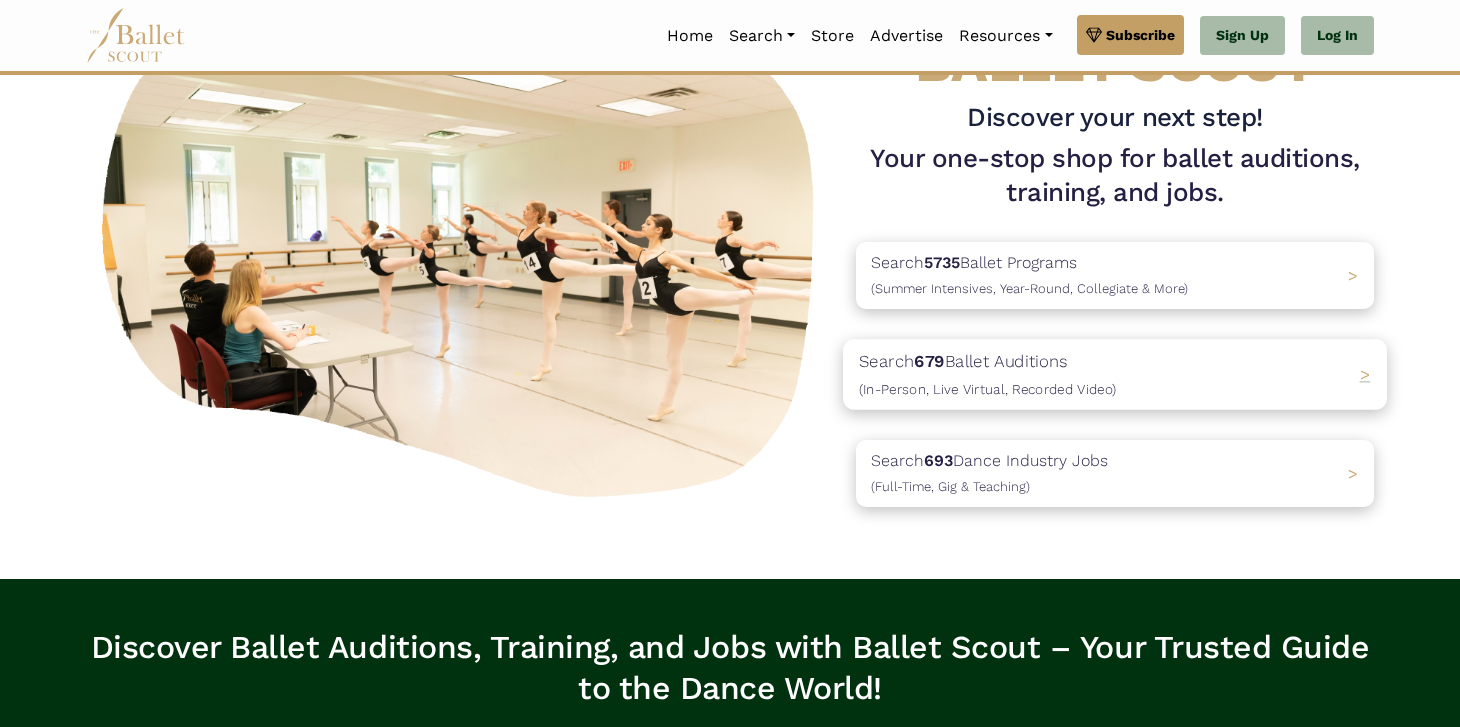 click on "Search  679   Ballet Auditions (In-Person, Live Virtual, Recorded Video)" at bounding box center [987, 375] 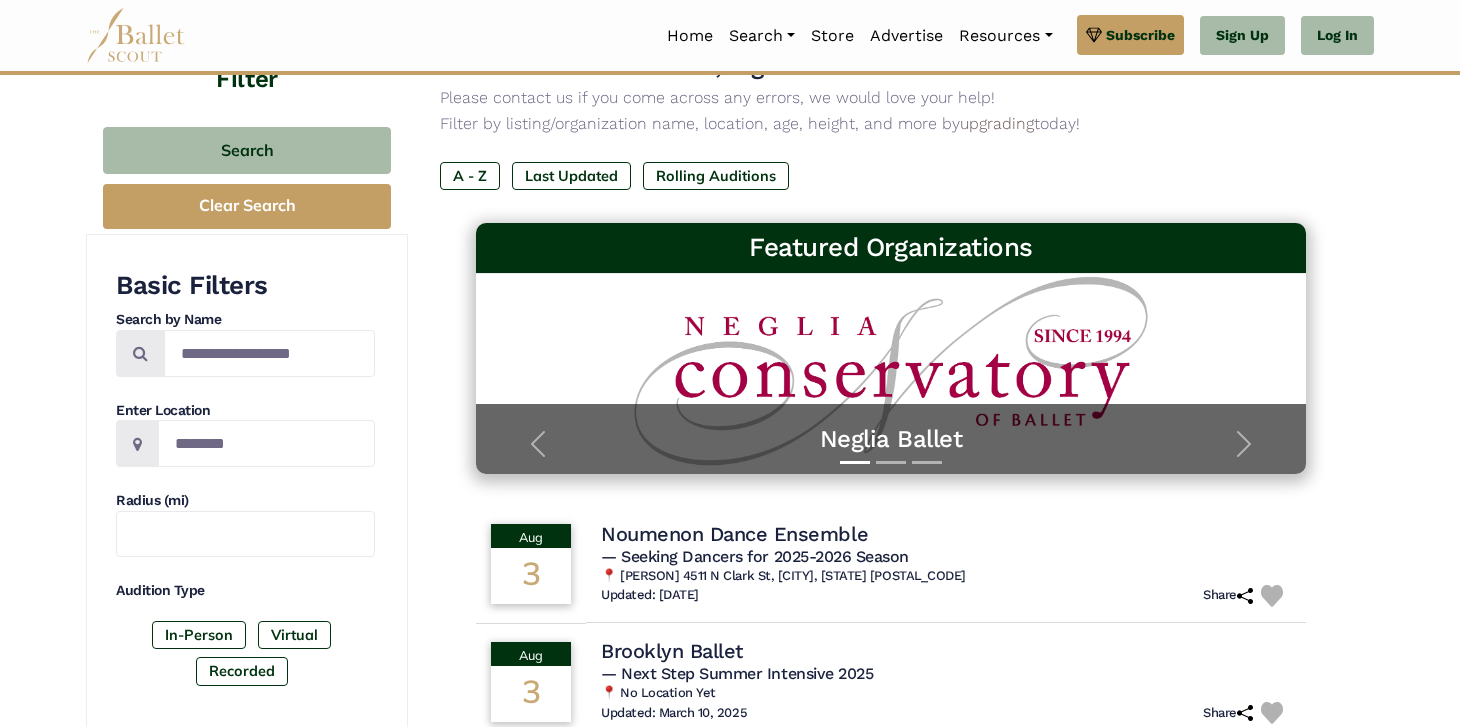 scroll, scrollTop: 172, scrollLeft: 0, axis: vertical 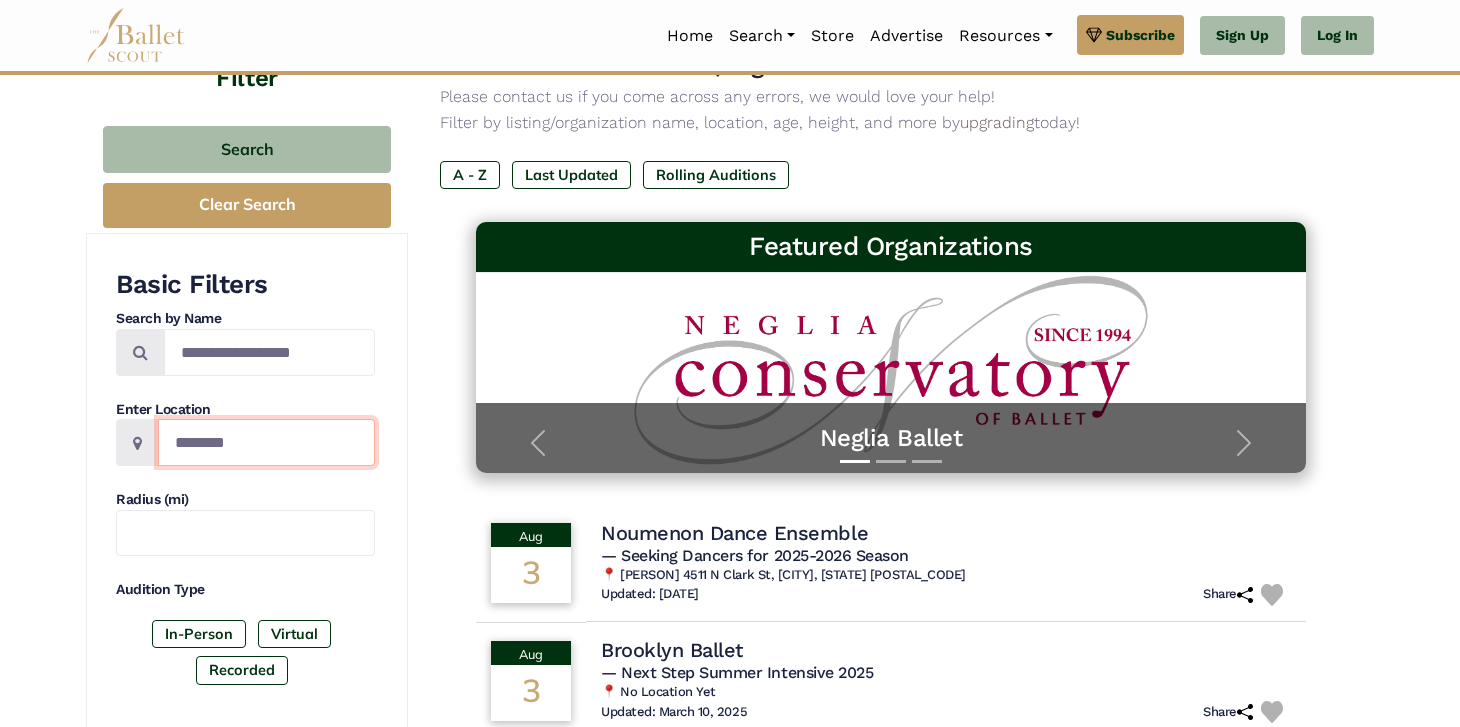 click at bounding box center [266, 442] 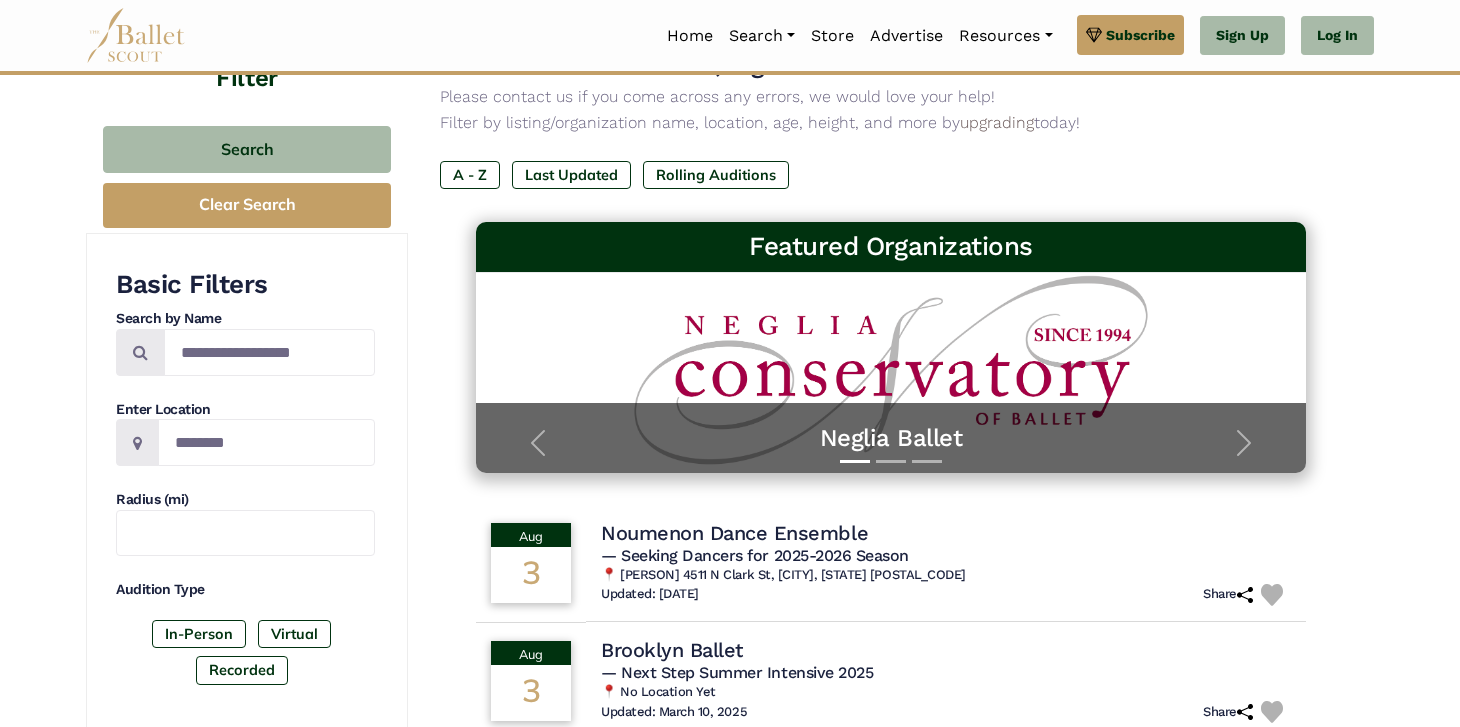 click at bounding box center (140, 352) 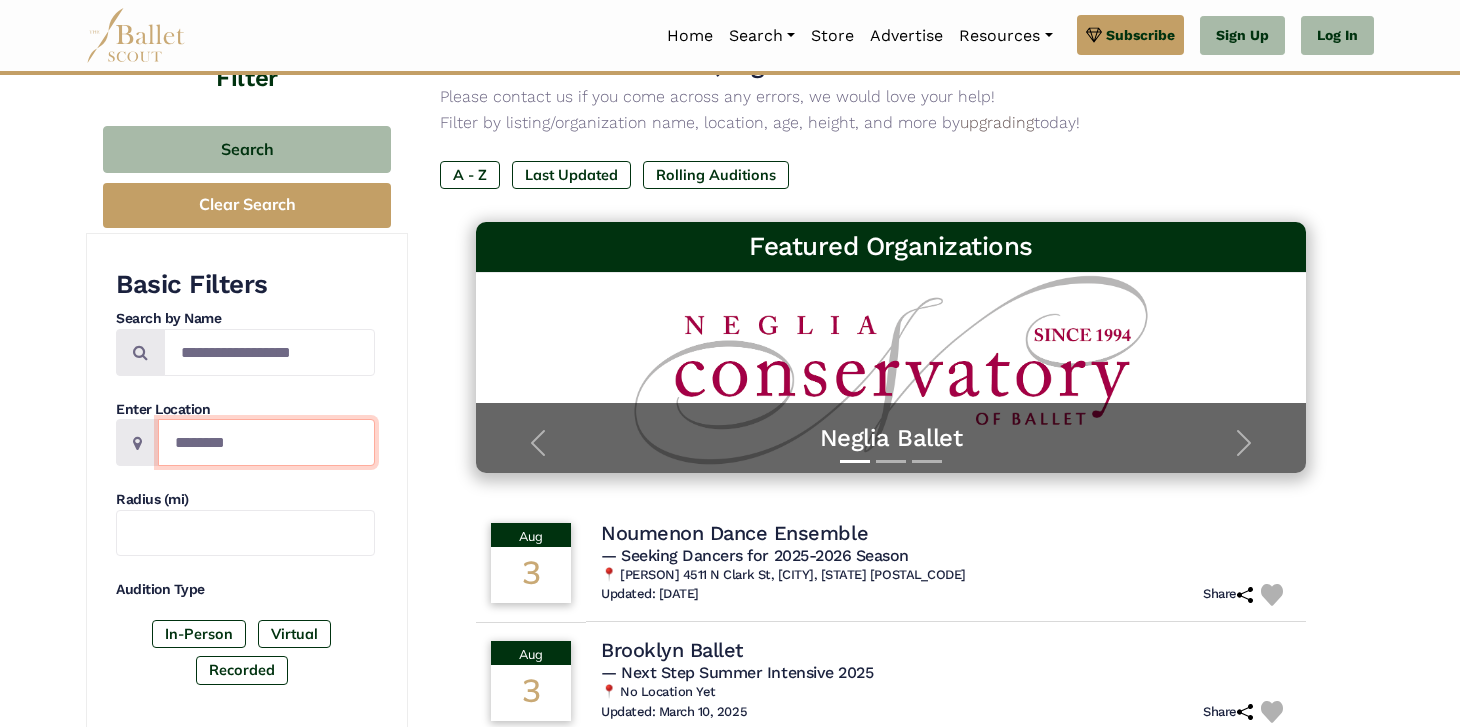click at bounding box center (266, 442) 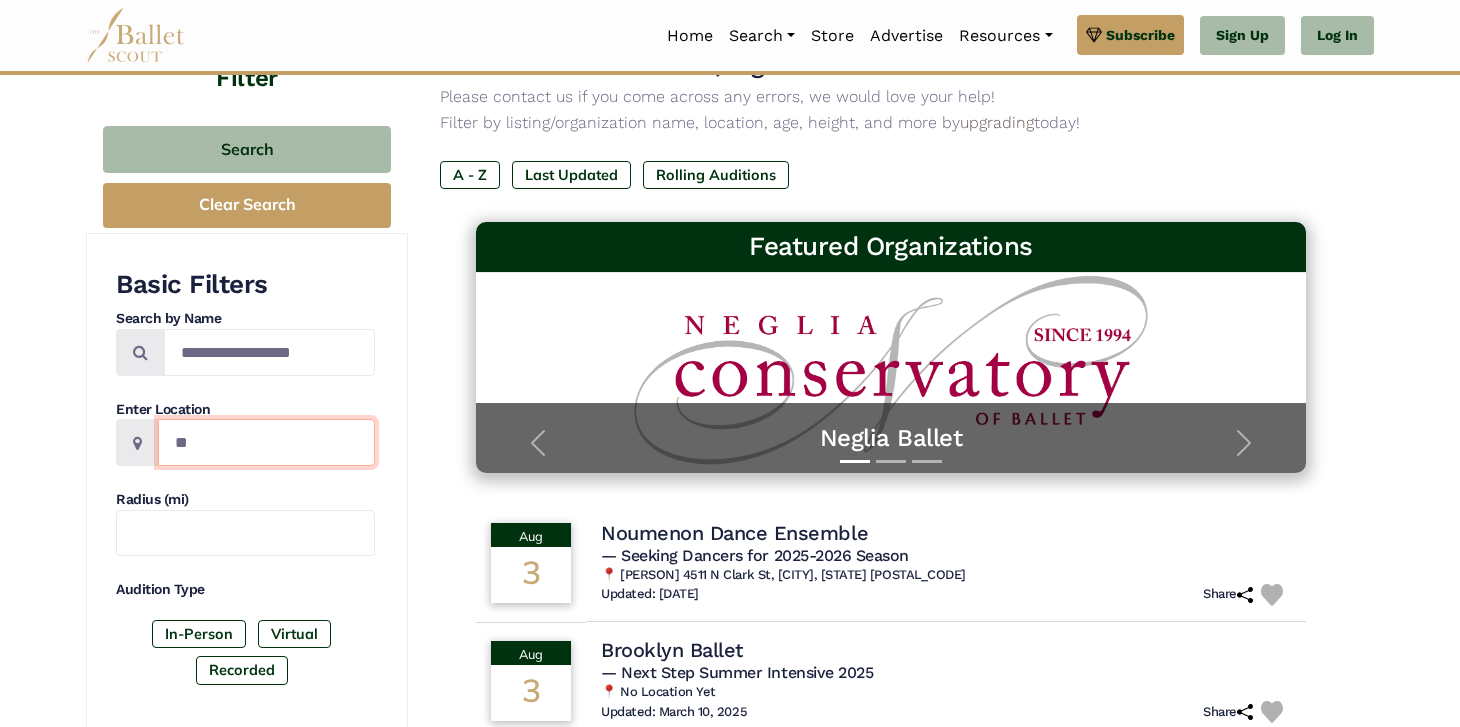 type on "*" 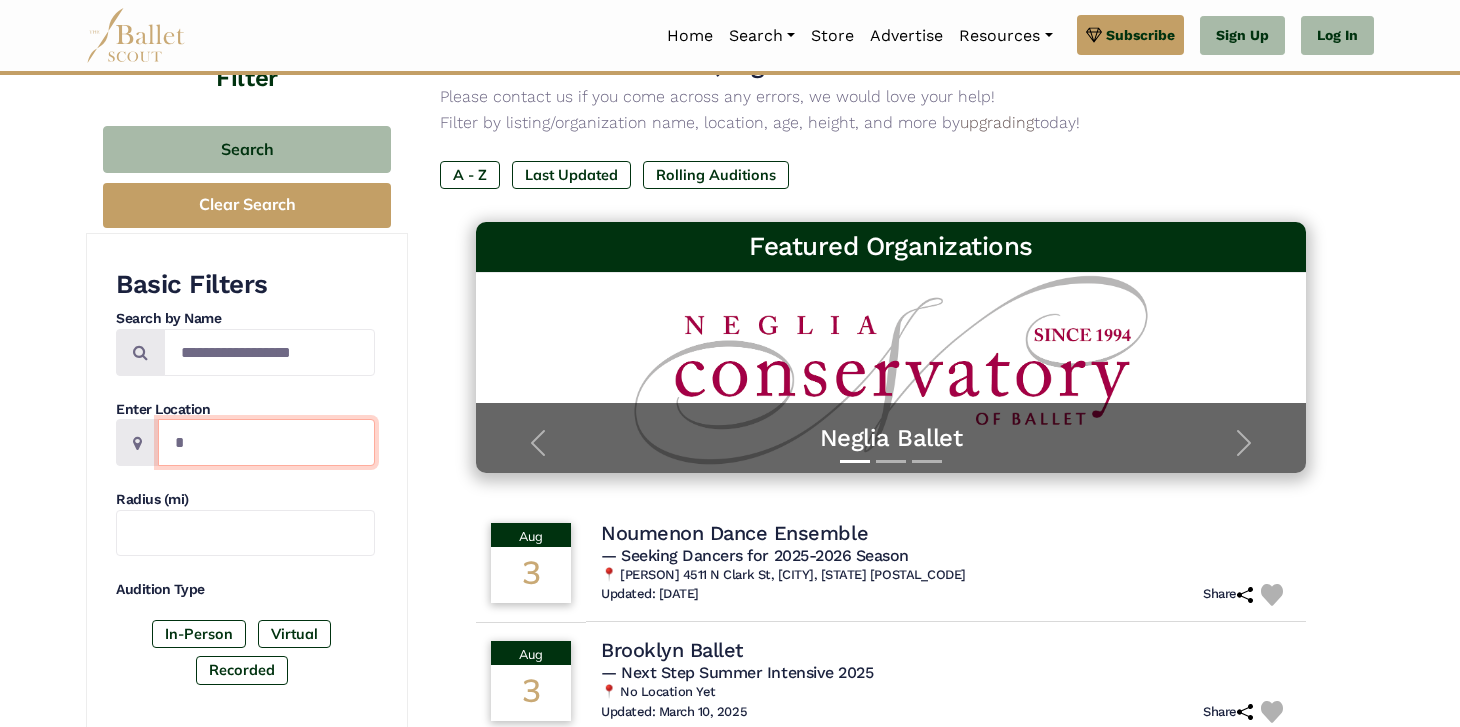 type 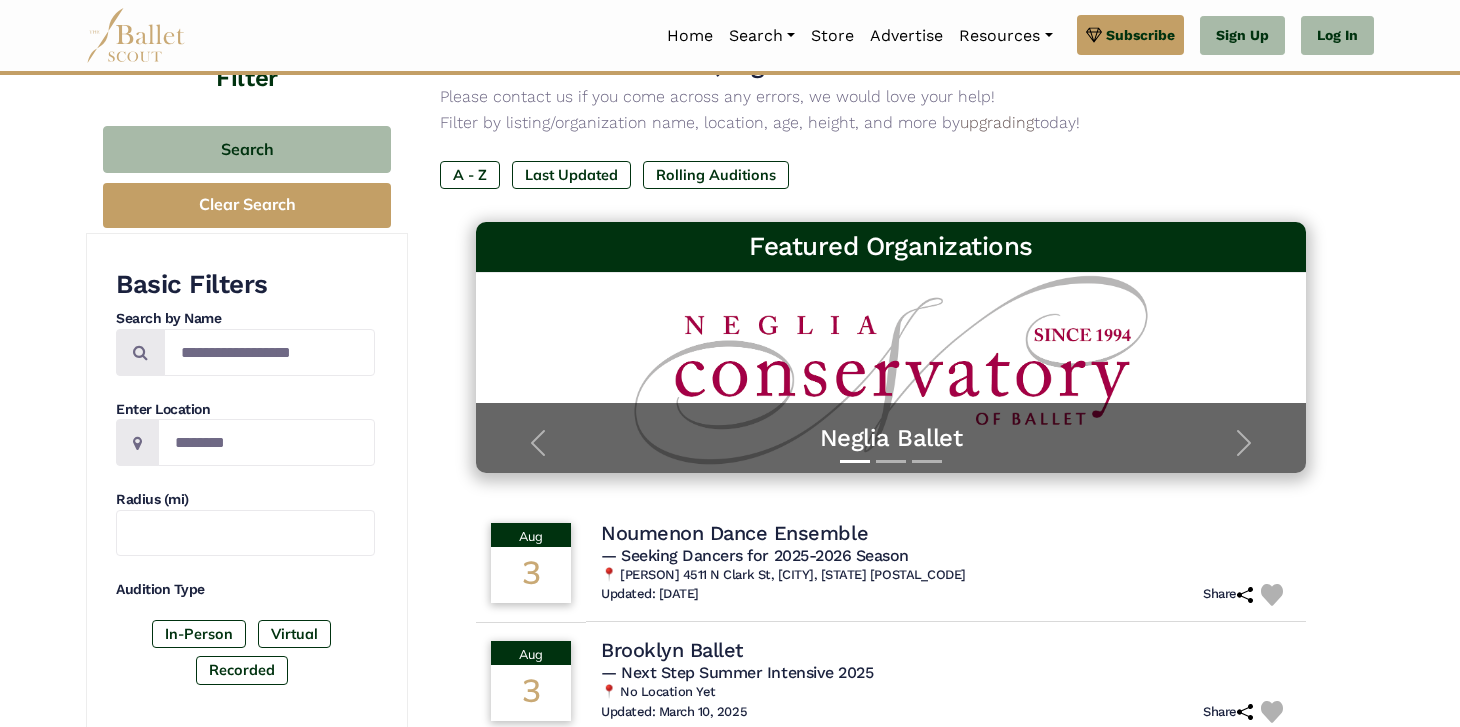 click on "Filter
Search
Clear Search
Basic Filters
Search by Name
Enter Location
Radius (mi)
Audition Type
In-Person
Virtual
Recorded
Premium Filters
Pick Date Range" at bounding box center [730, 996] 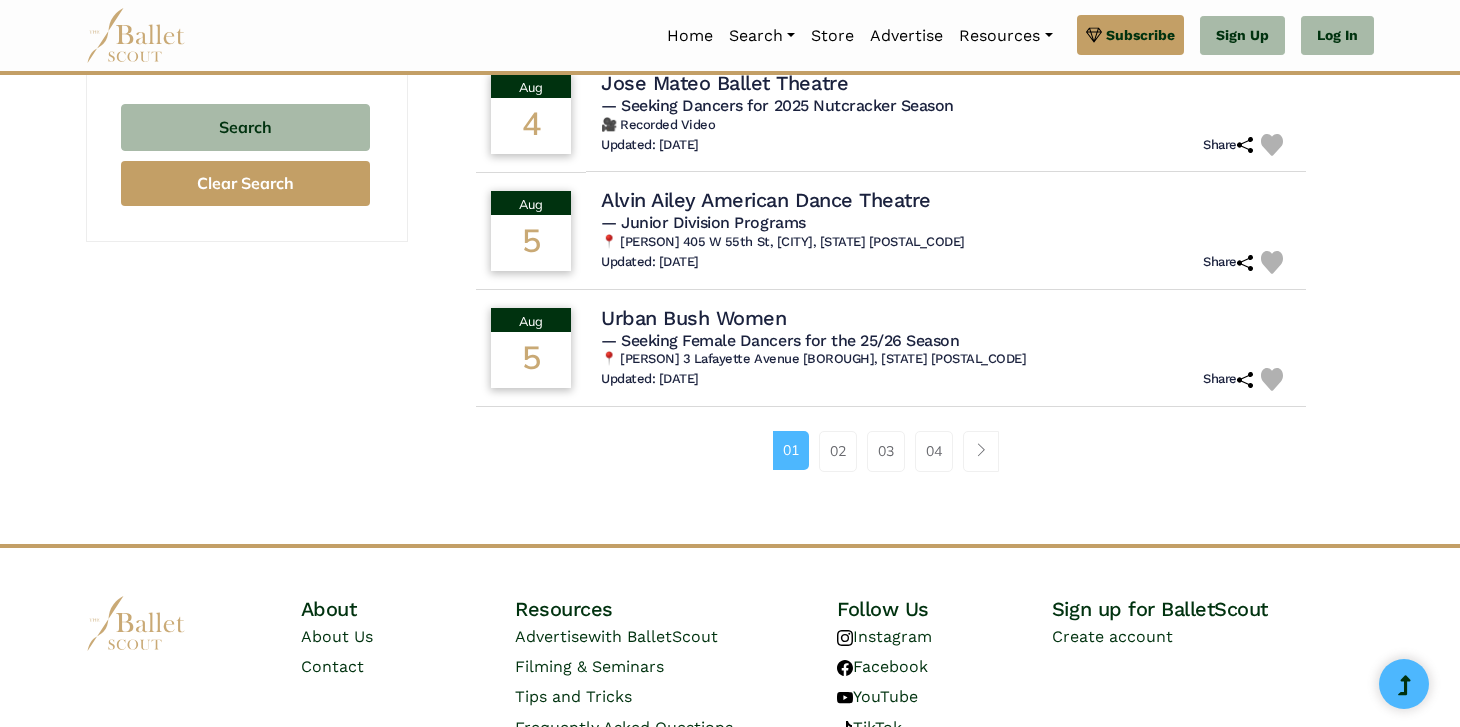 scroll, scrollTop: 1427, scrollLeft: 0, axis: vertical 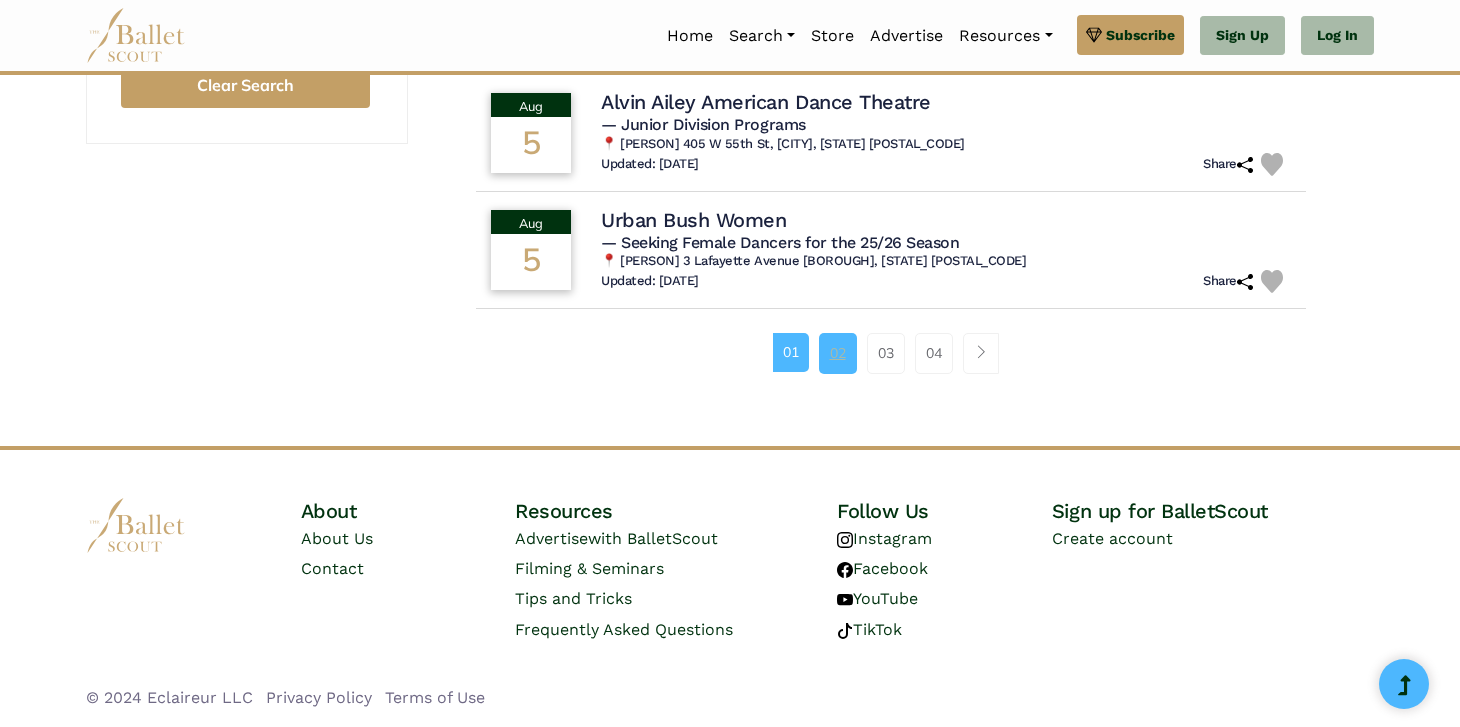 click on "02" at bounding box center (838, 353) 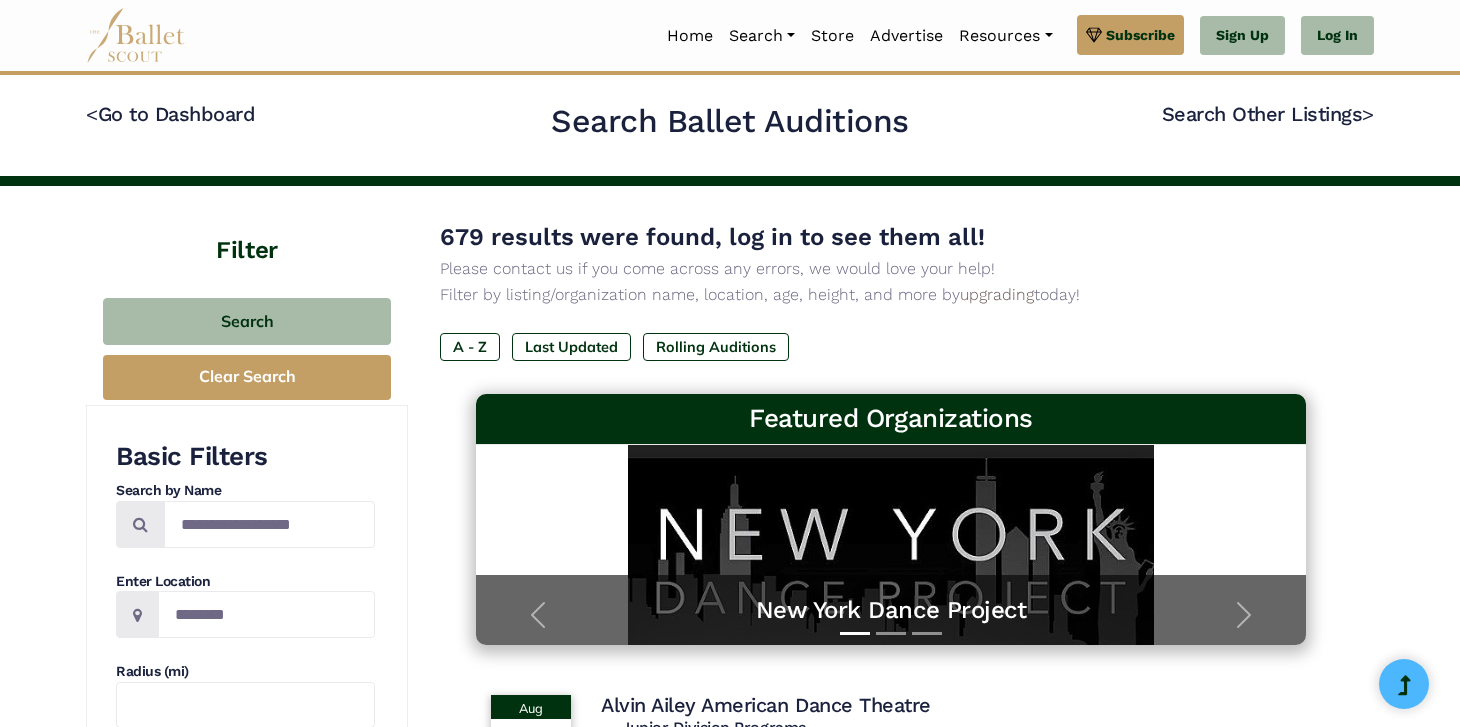 scroll, scrollTop: 0, scrollLeft: 0, axis: both 